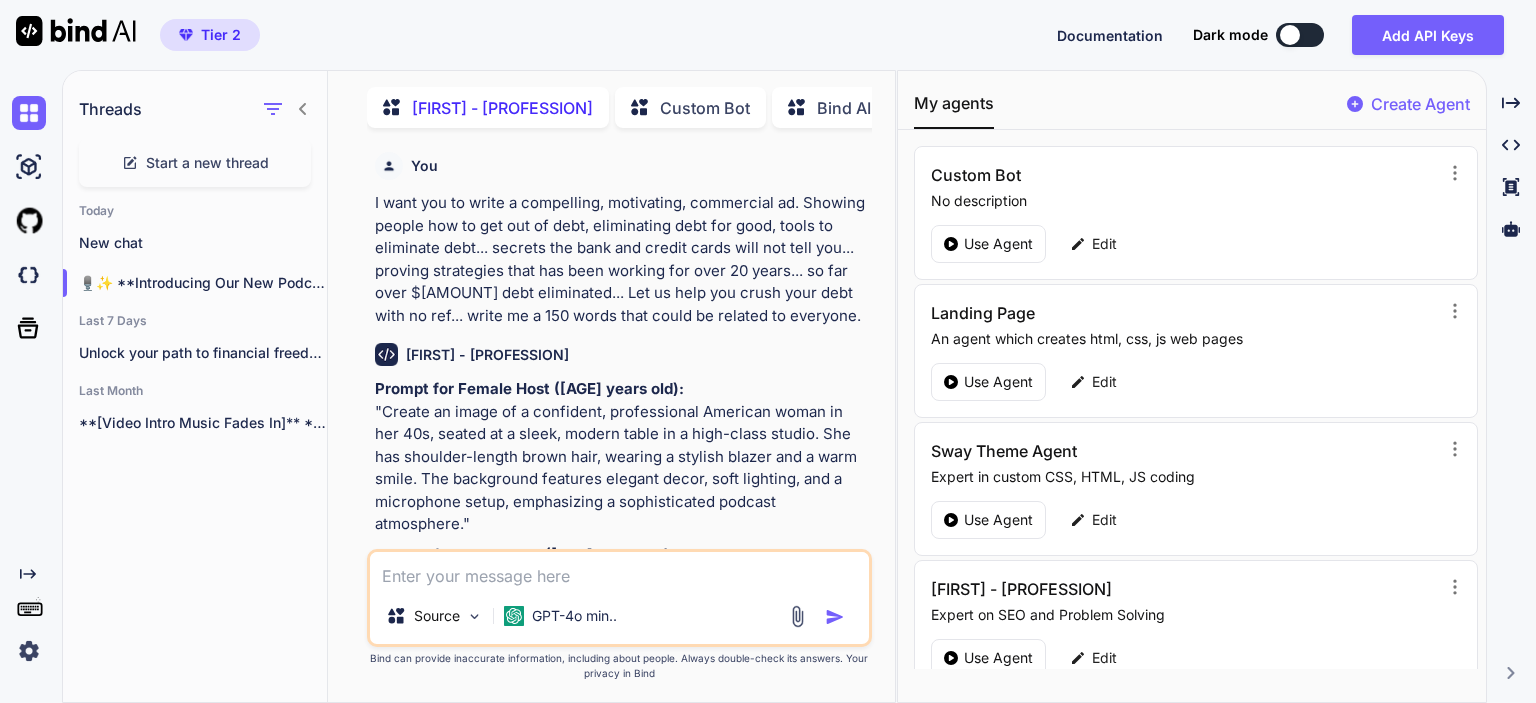 scroll, scrollTop: 0, scrollLeft: 0, axis: both 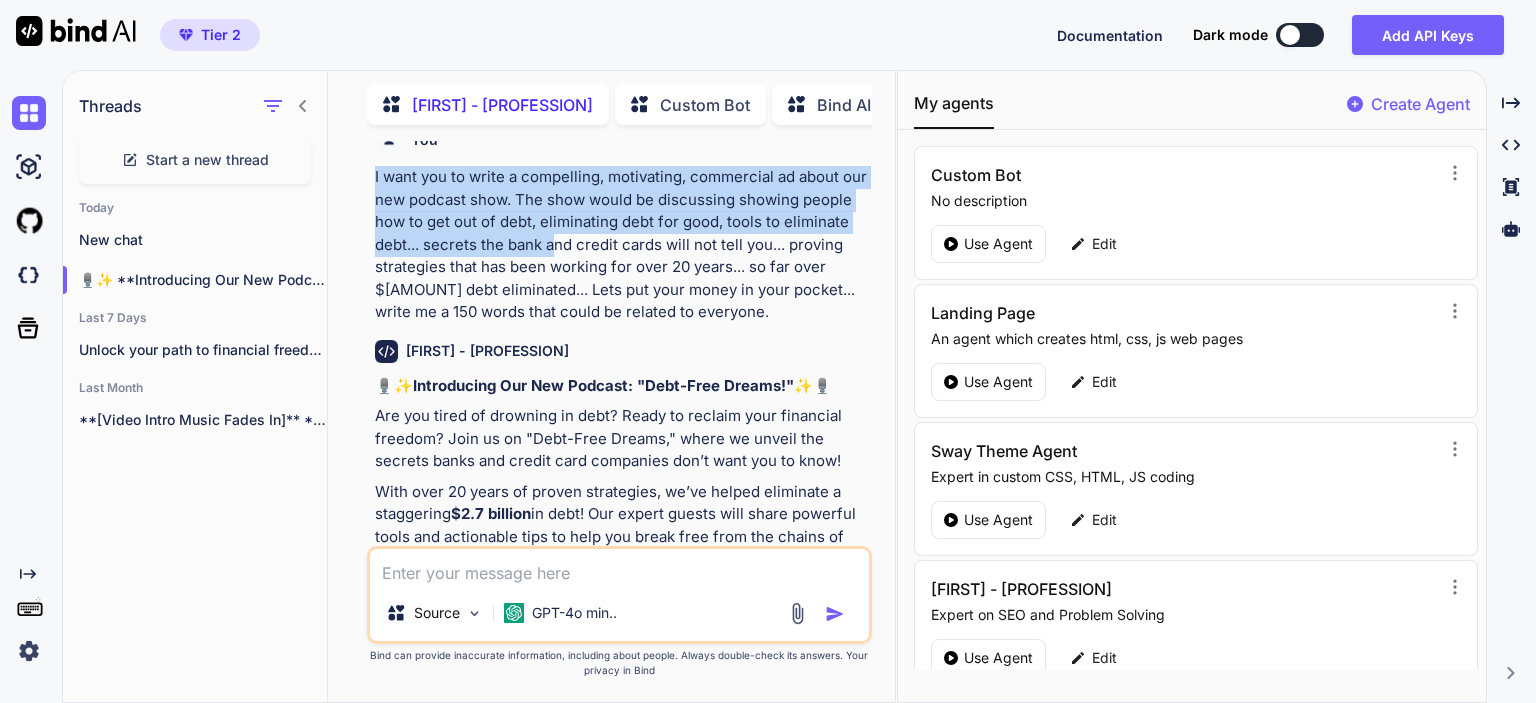 drag, startPoint x: 374, startPoint y: 241, endPoint x: 579, endPoint y: 328, distance: 222.6971 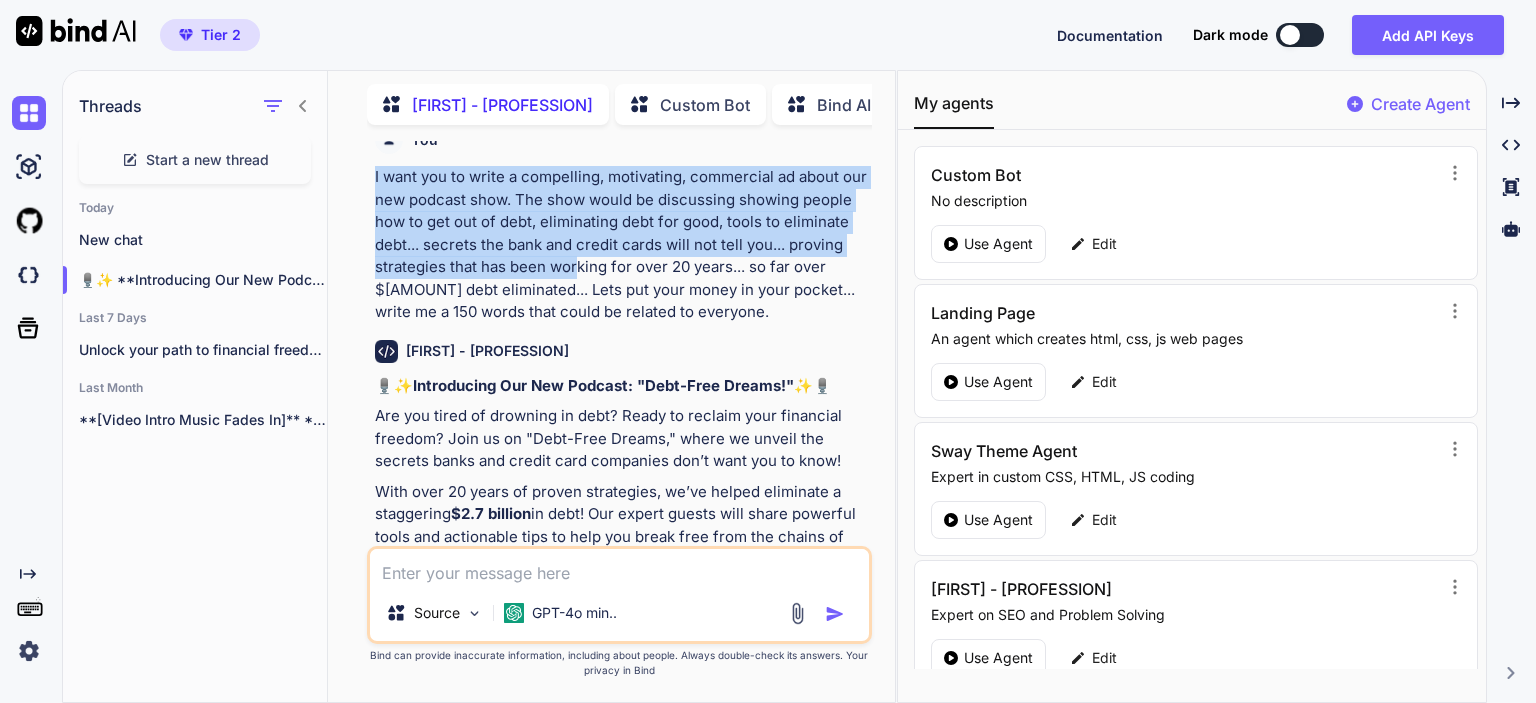 click on "I want you to write a compelling, motivating, commercial ad about our new podcast show. The show would be discussing showing people how to get out of debt, eliminating debt for good, tools to eliminate debt... secrets the bank and credit cards will not tell you... proving strategies that has been working for over 20 years... so far over $[AMOUNT] debt eliminated... Lets put your money in your pocket... write me a 150 words that could be related to everyone." at bounding box center (621, 245) 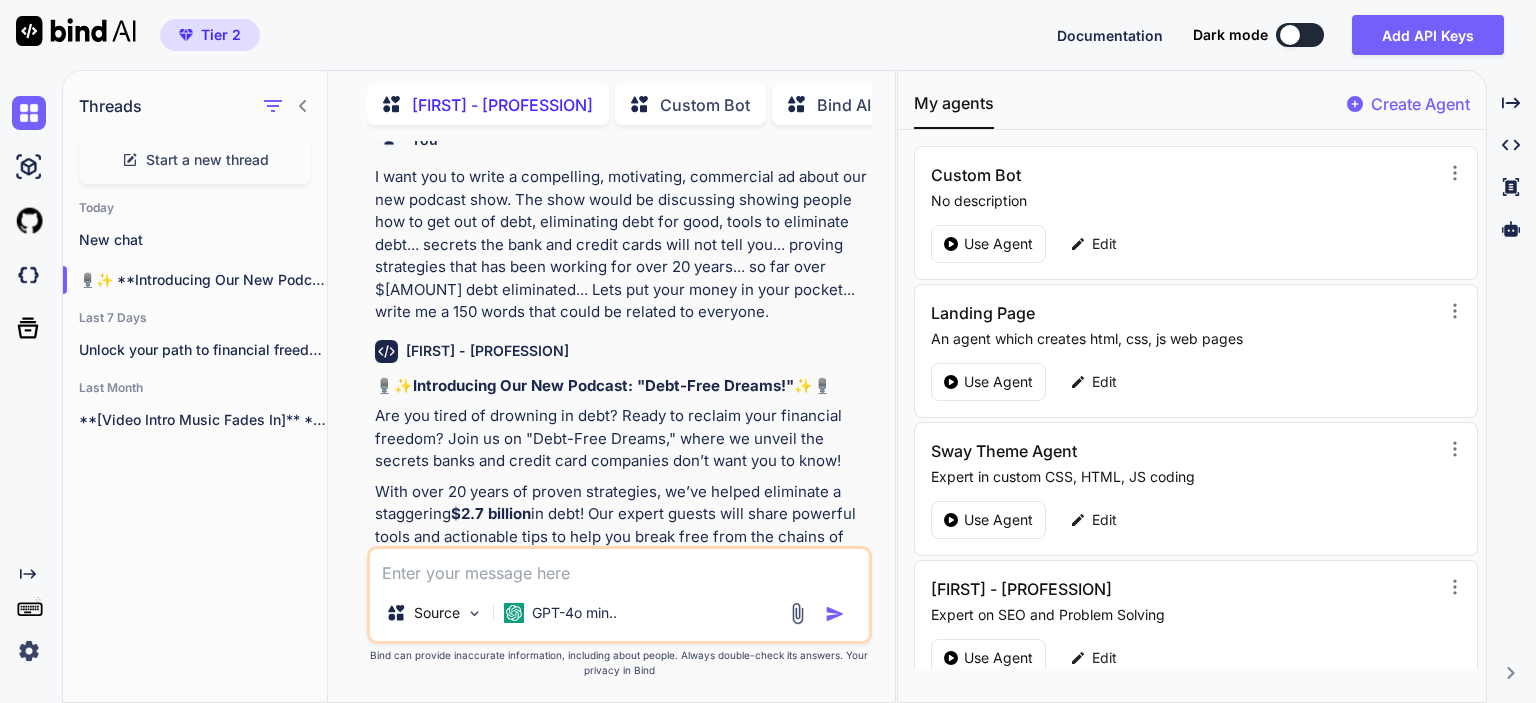 drag, startPoint x: 614, startPoint y: 357, endPoint x: 734, endPoint y: 381, distance: 122.376465 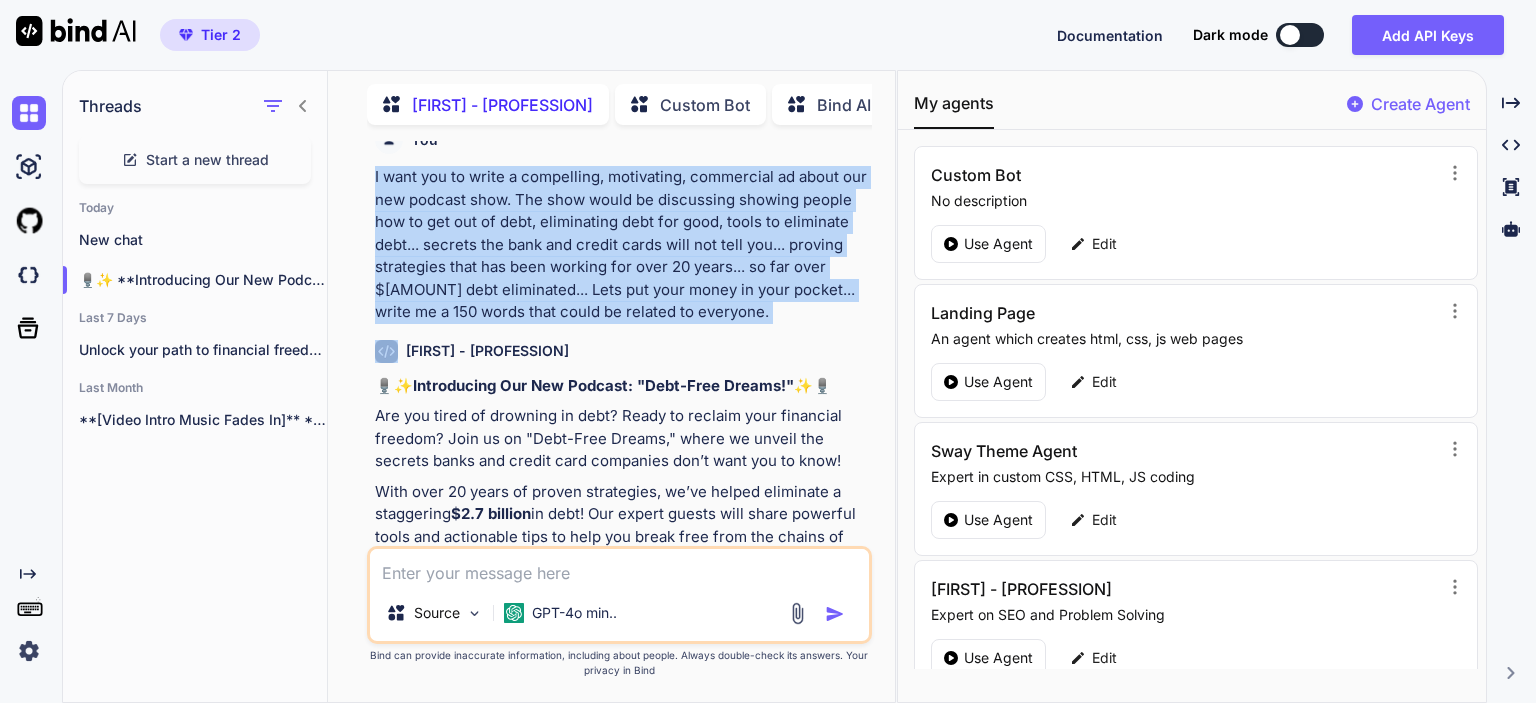 drag, startPoint x: 734, startPoint y: 381, endPoint x: 365, endPoint y: 245, distance: 393.26456 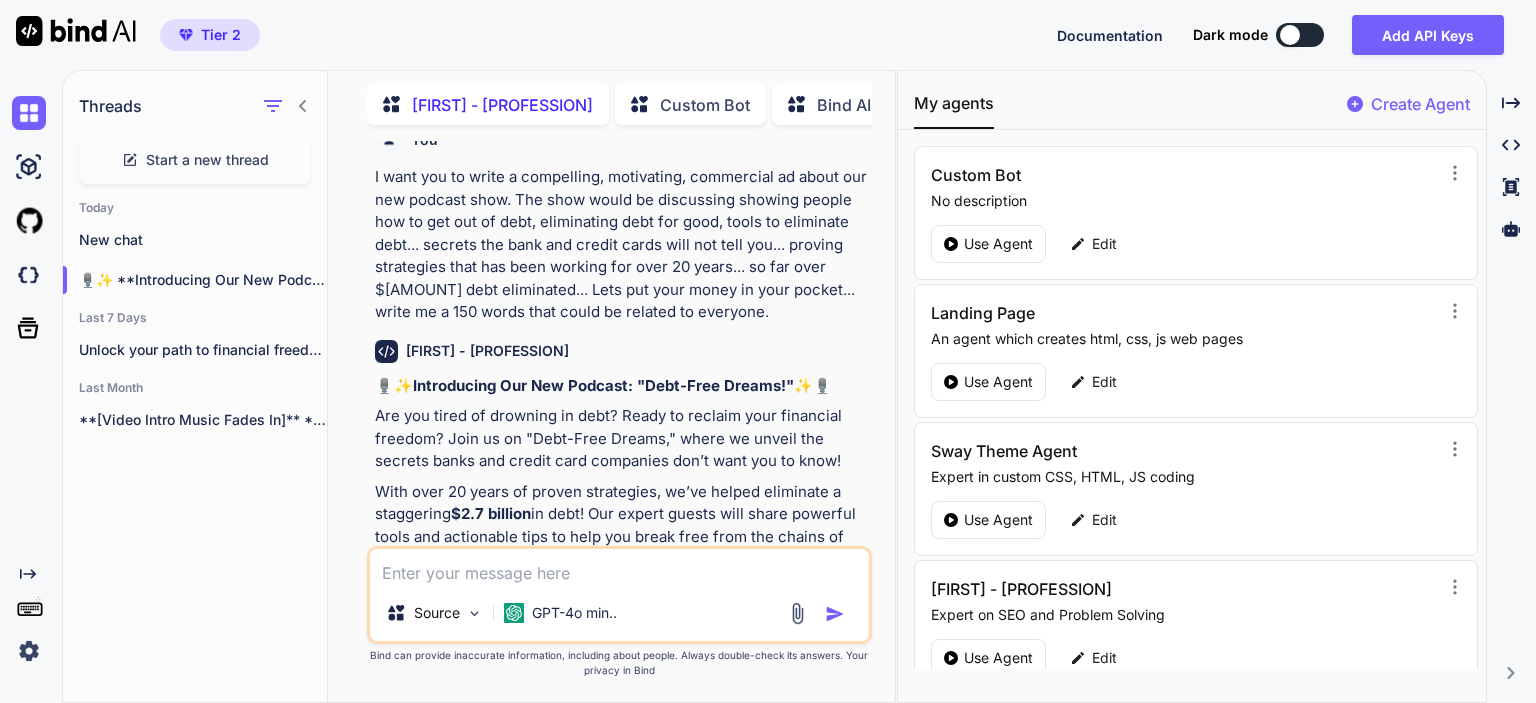 click at bounding box center (619, 567) 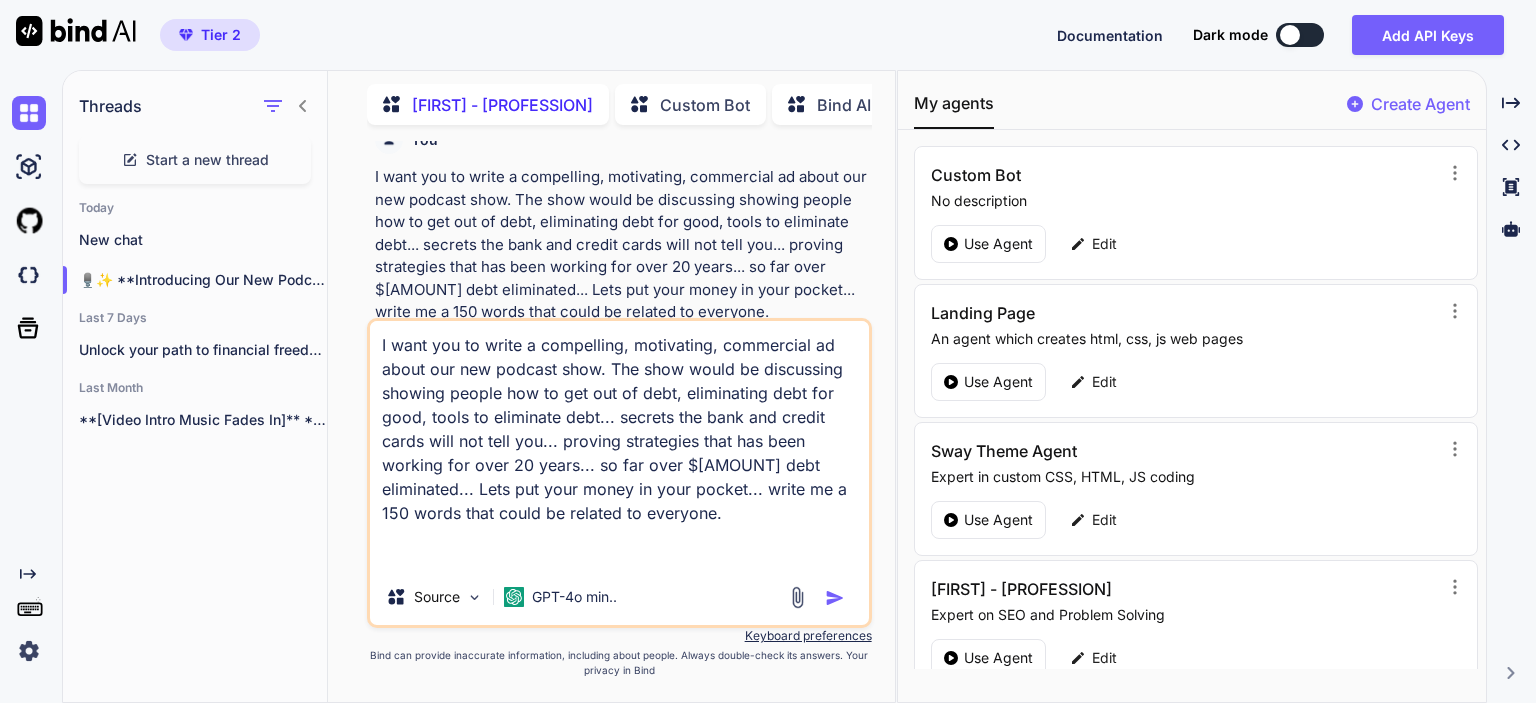 scroll, scrollTop: 1, scrollLeft: 0, axis: vertical 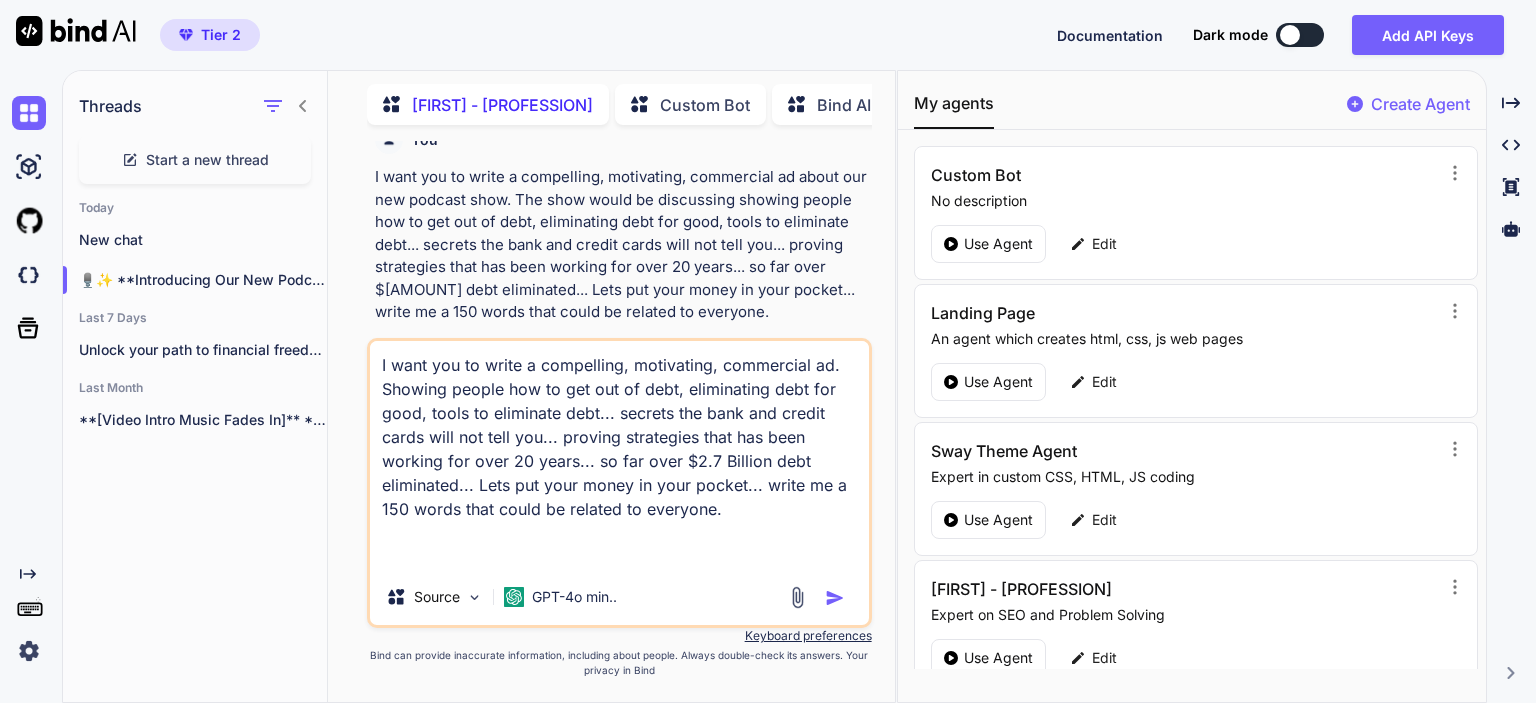 click on "I want you to write a compelling, motivating, commercial ad. Showing people how to get out of debt, eliminating debt for good, tools to eliminate debt... secrets the bank and credit cards will not tell you... proving strategies that has been working for over 20 years... so far over $2.7 Billion debt eliminated... Lets put your money in your pocket... write me a 150 words that could be related to everyone." at bounding box center [619, 455] 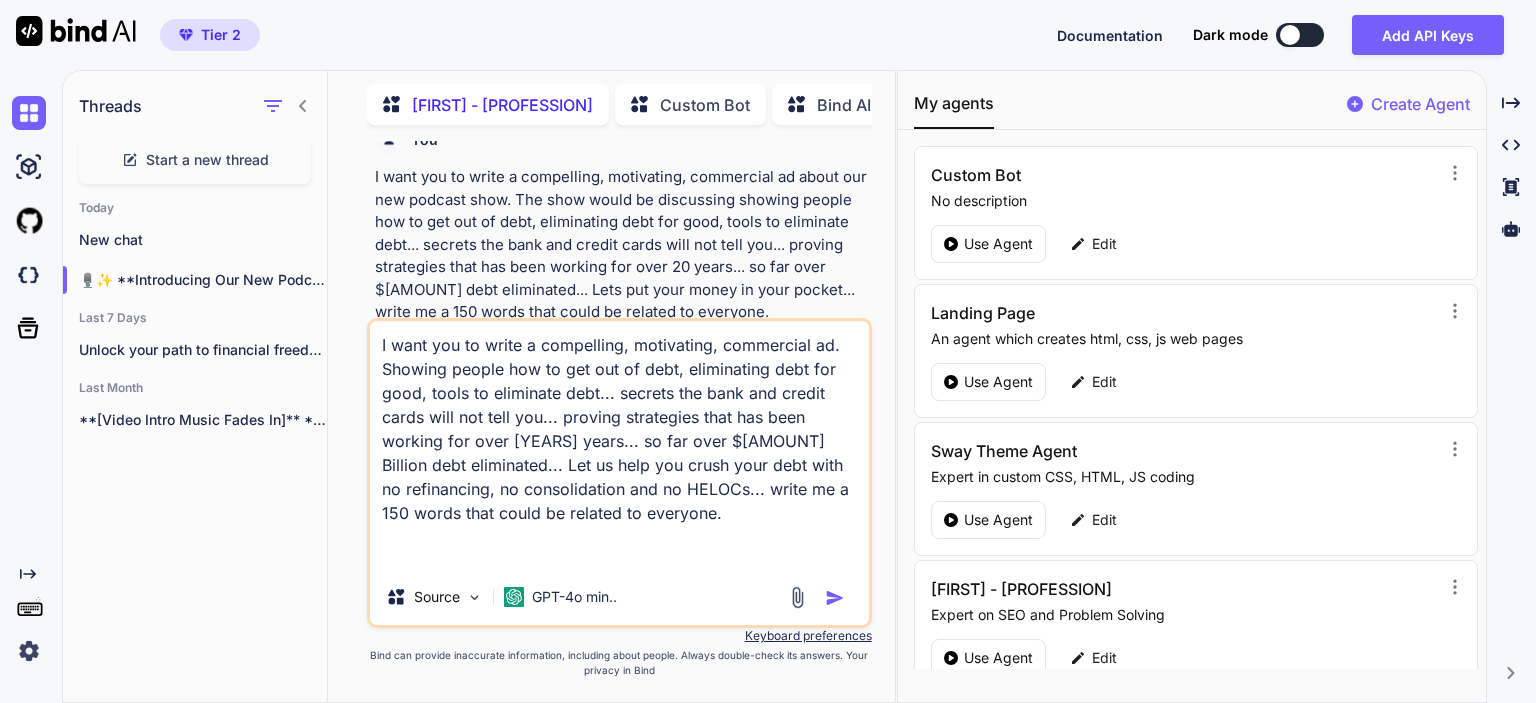 click on "I want you to write a compelling, motivating, commercial ad. Showing people how to get out of debt, eliminating debt for good, tools to eliminate debt... secrets the bank and credit cards will not tell you... proving strategies that has been working for over [YEARS] years... so far over $[AMOUNT] Billion debt eliminated... Let us help you crush your debt with no refinancing, no consolidation and no HELOCs... write me a 150 words that could be related to everyone." at bounding box center (619, 445) 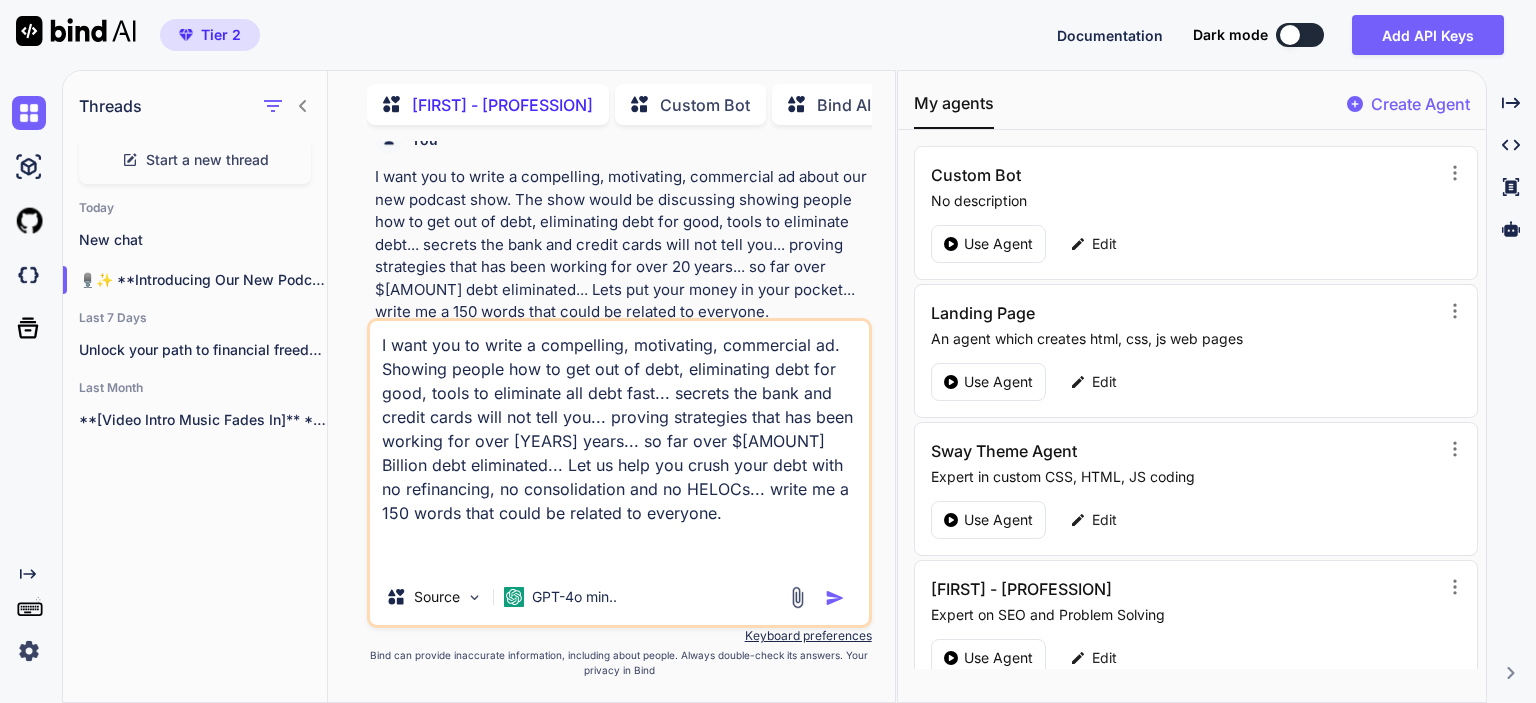 click on "I want you to write a compelling, motivating, commercial ad. Showing people how to get out of debt, eliminating debt for good, tools to eliminate all debt fast... secrets the bank and credit cards will not tell you... proving strategies that has been working for over [YEARS] years... so far over $[AMOUNT] Billion debt eliminated... Let us help you crush your debt with no refinancing, no consolidation and no HELOCs... write me a 150 words that could be related to everyone." at bounding box center [619, 445] 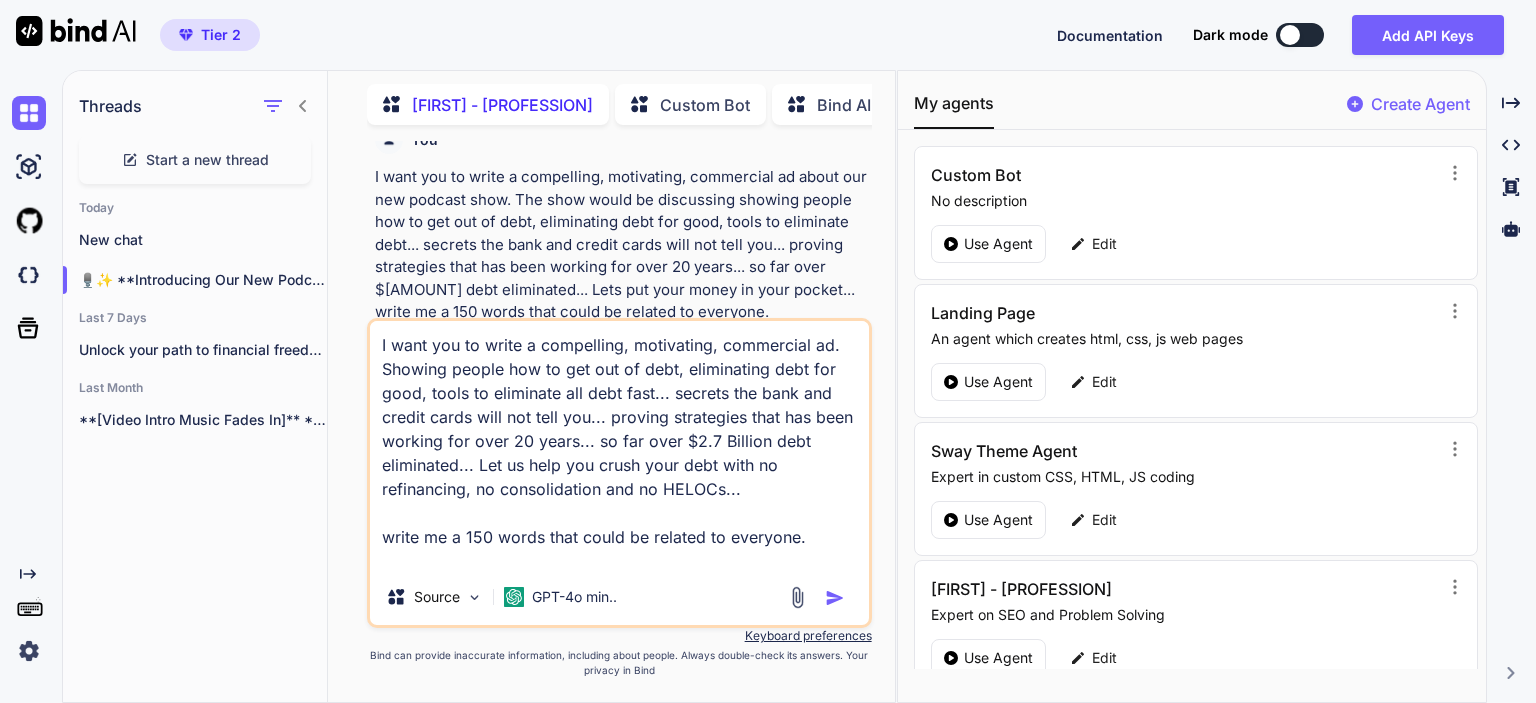 type on "I want you to write a compelling, motivating, commercial ad. Showing people how to get out of debt, eliminating debt for good, tools to eliminate all debt fast... secrets the bank and credit cards will not tell you... proving strategies that has been working for over 20 years... so far over $2.7 Billion debt eliminated... Let us help you crush your debt with no refinancing, no consolidation and no HELOCs...
write me a 150 words that could be related to everyone." 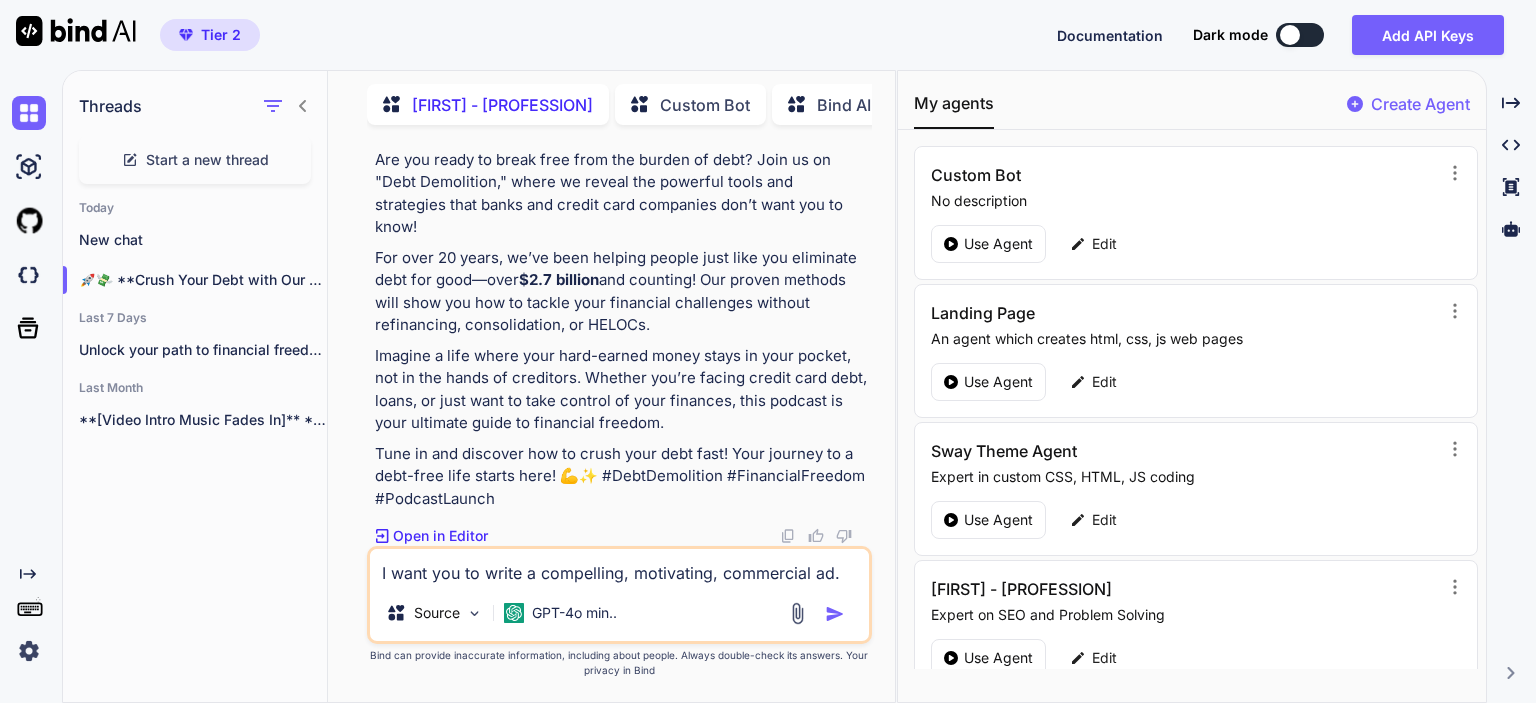 scroll, scrollTop: 1600, scrollLeft: 0, axis: vertical 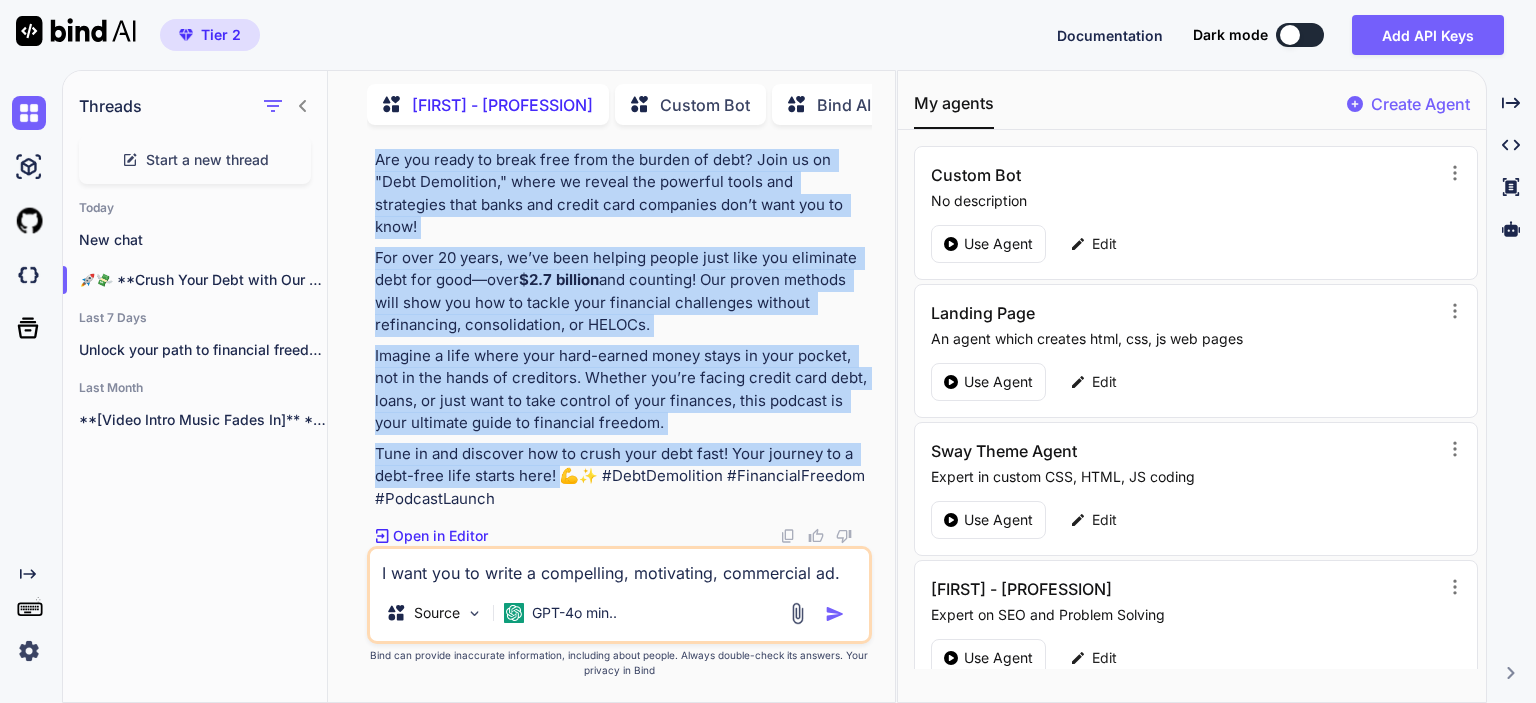 drag, startPoint x: 375, startPoint y: 184, endPoint x: 555, endPoint y: 470, distance: 337.929 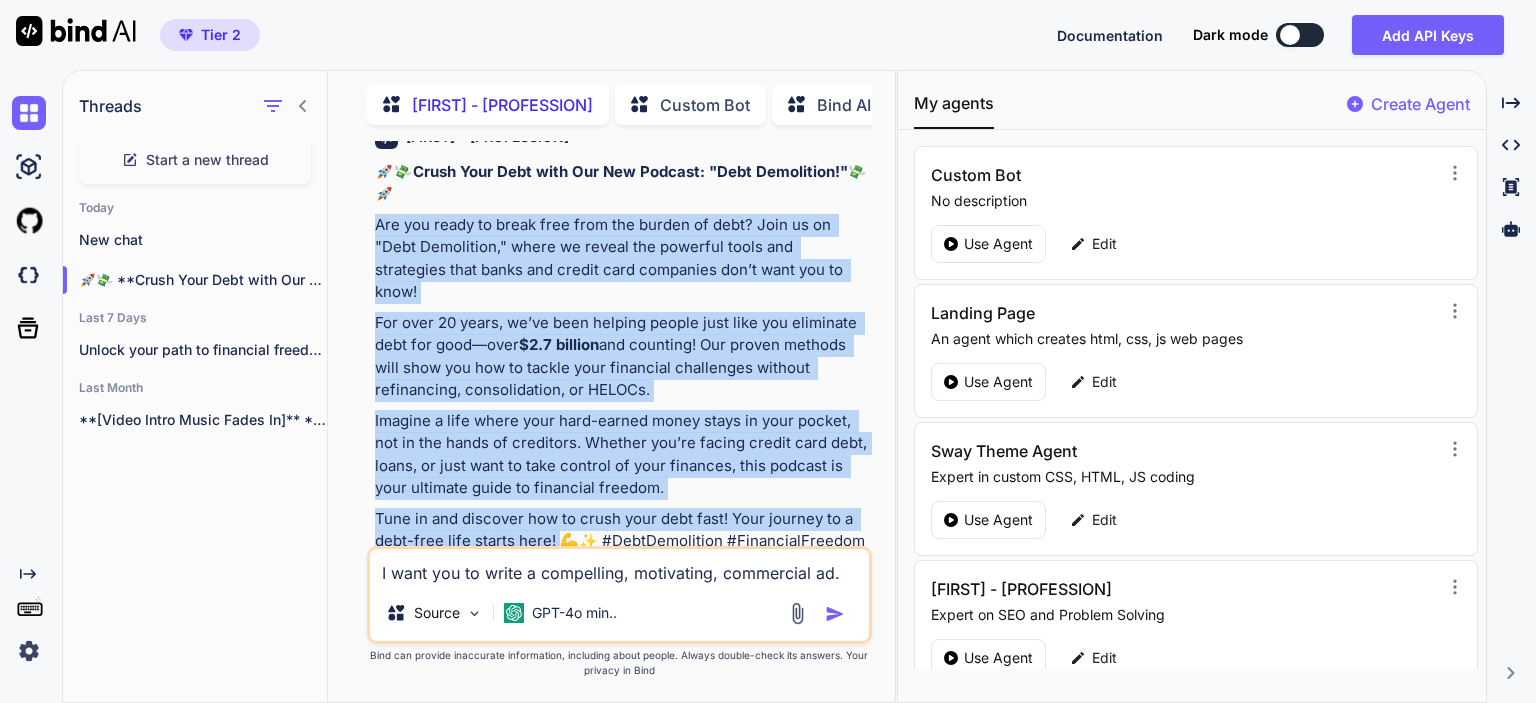 scroll, scrollTop: 1400, scrollLeft: 0, axis: vertical 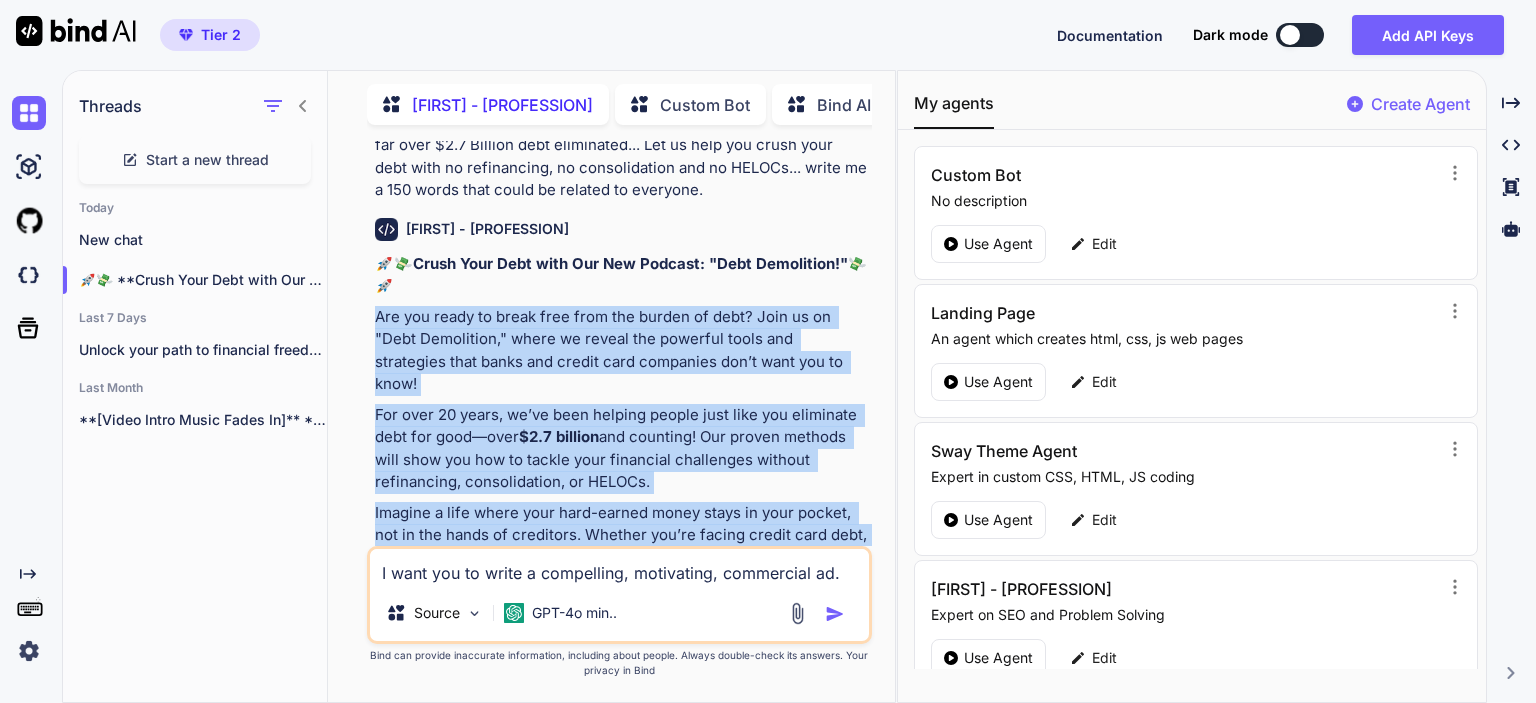 click on "Are you ready to break free from the burden of debt? Join us on "Debt Demolition," where we reveal the powerful tools and strategies that banks and credit card companies don’t want you to know!" at bounding box center [621, 351] 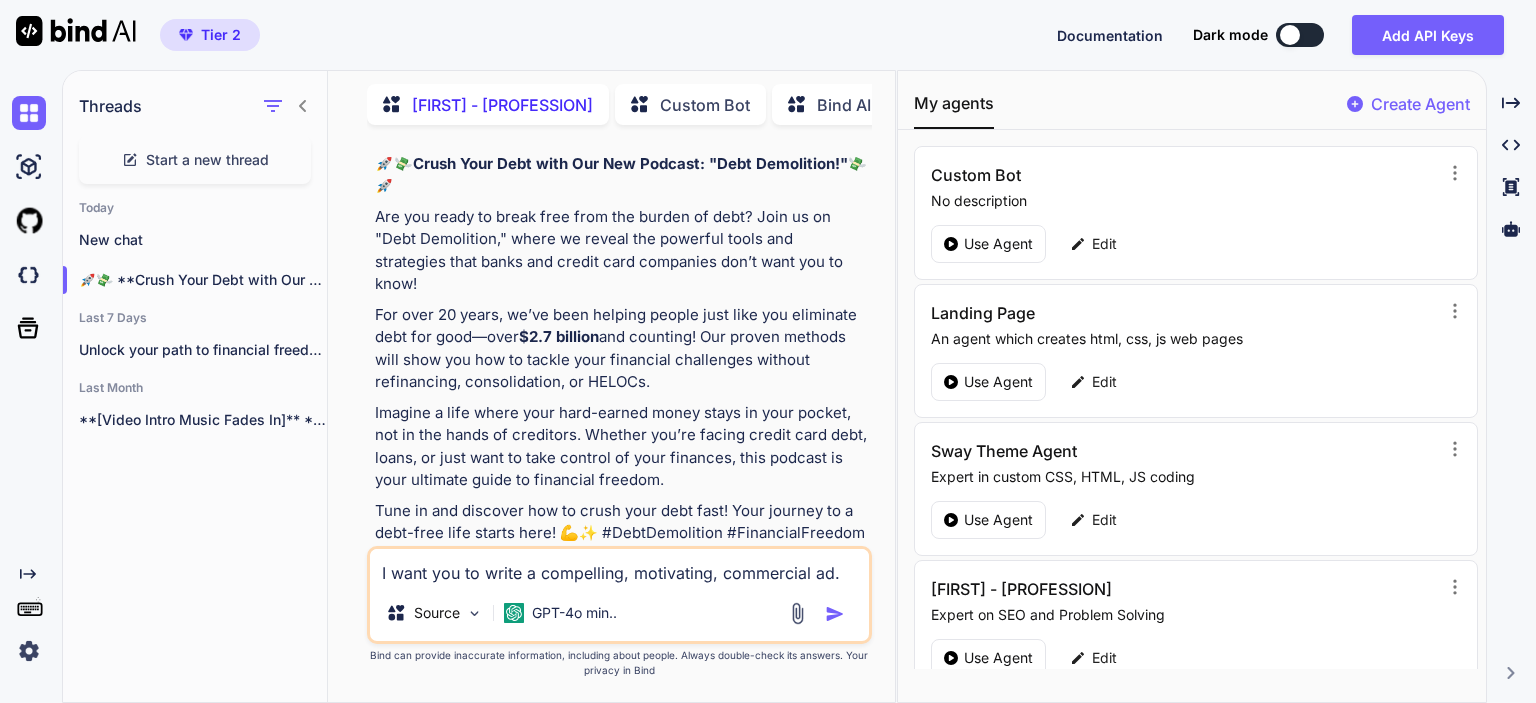 scroll, scrollTop: 1600, scrollLeft: 0, axis: vertical 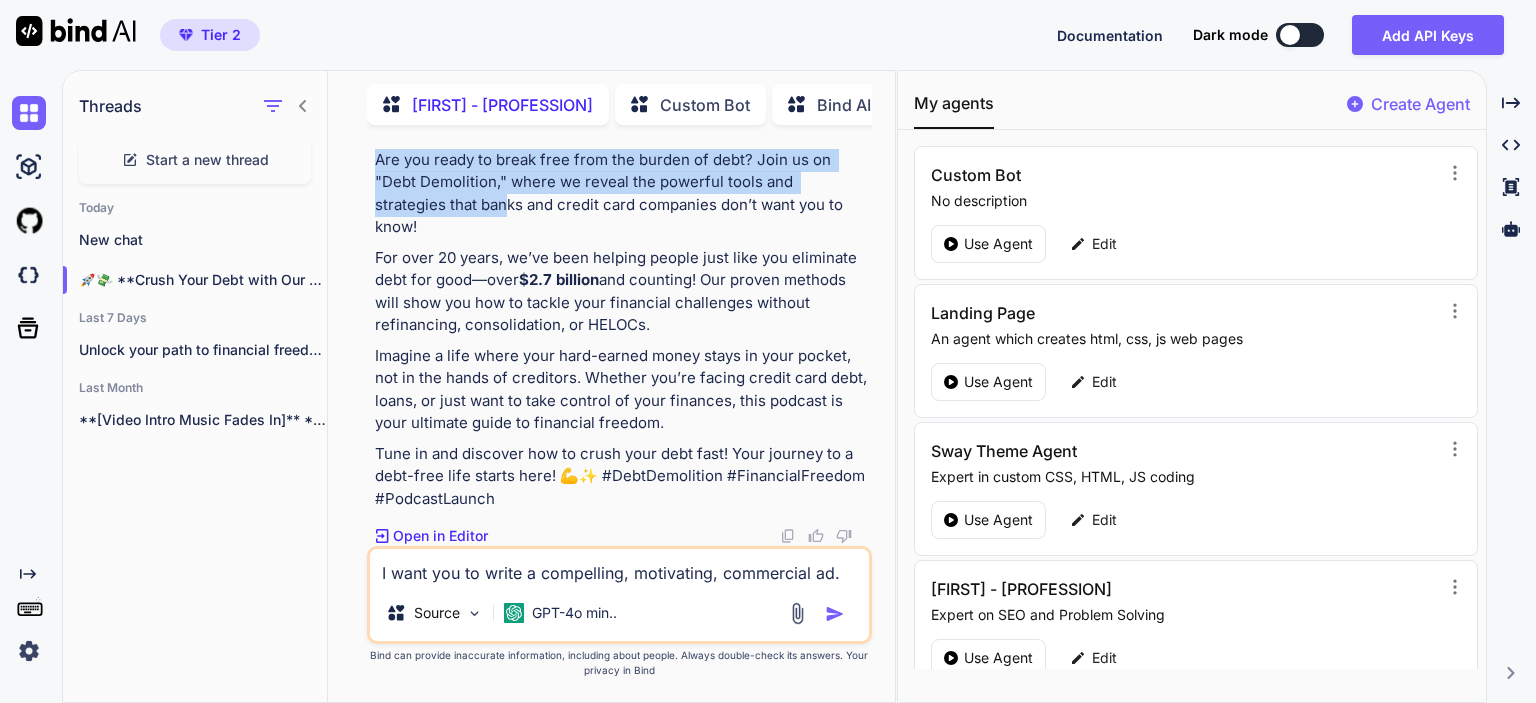 drag, startPoint x: 376, startPoint y: 183, endPoint x: 448, endPoint y: 263, distance: 107.62899 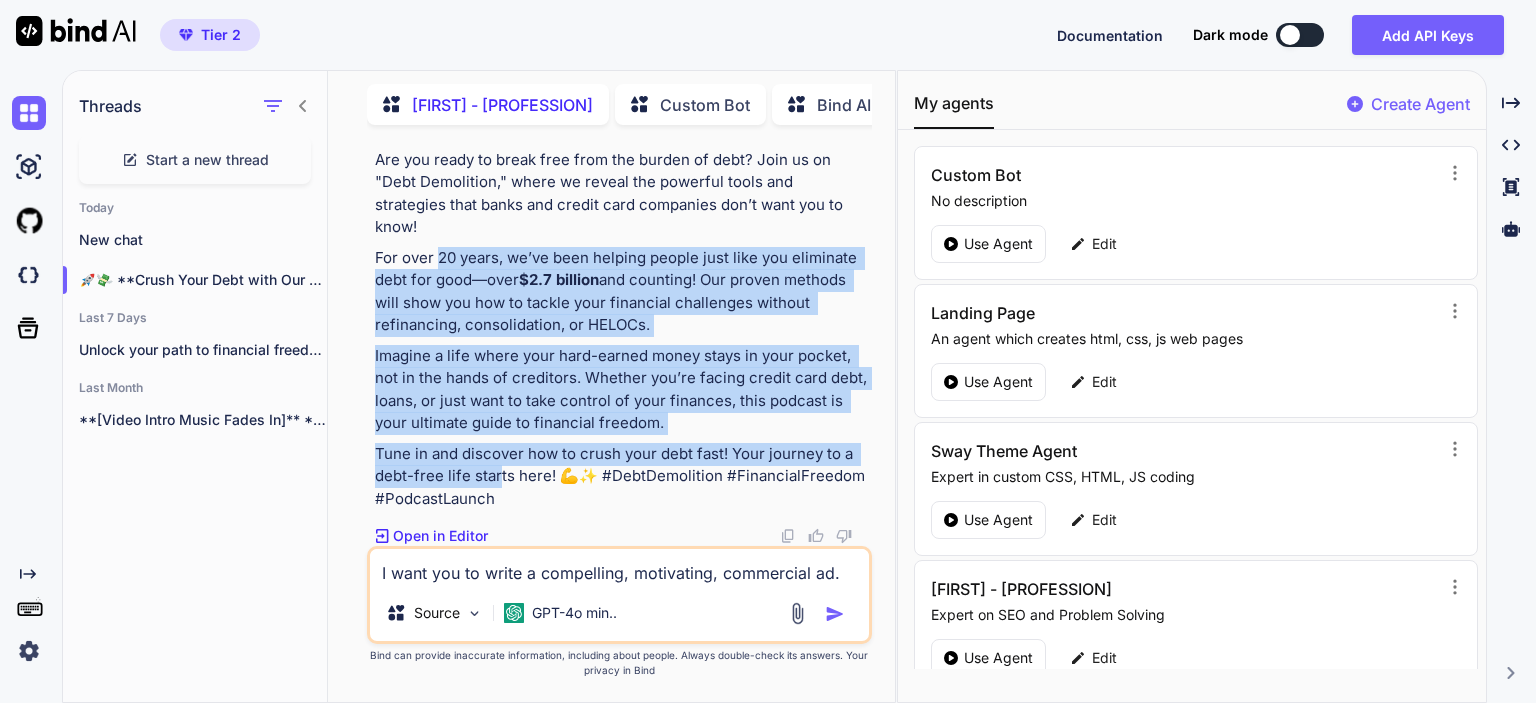 drag, startPoint x: 448, startPoint y: 263, endPoint x: 496, endPoint y: 467, distance: 209.57098 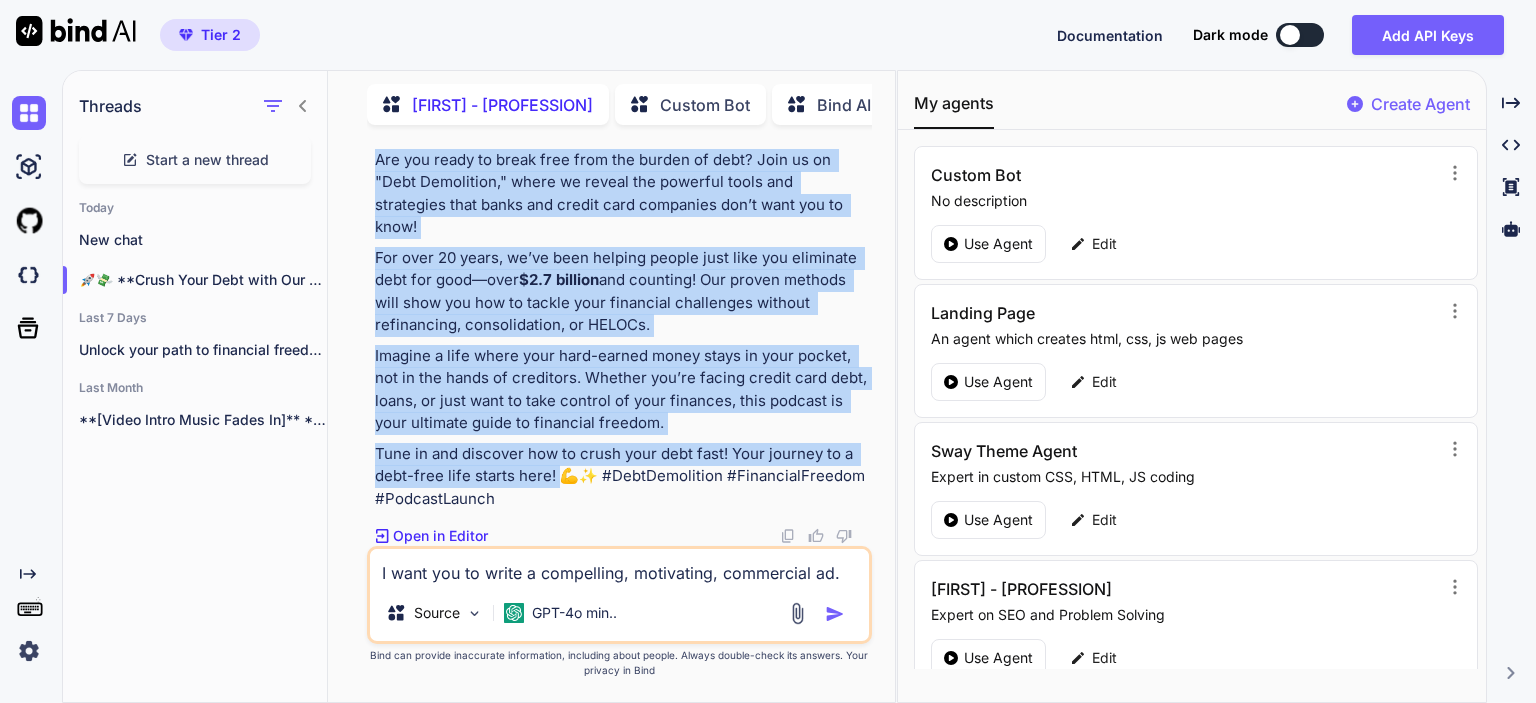 drag, startPoint x: 374, startPoint y: 187, endPoint x: 555, endPoint y: 481, distance: 345.24918 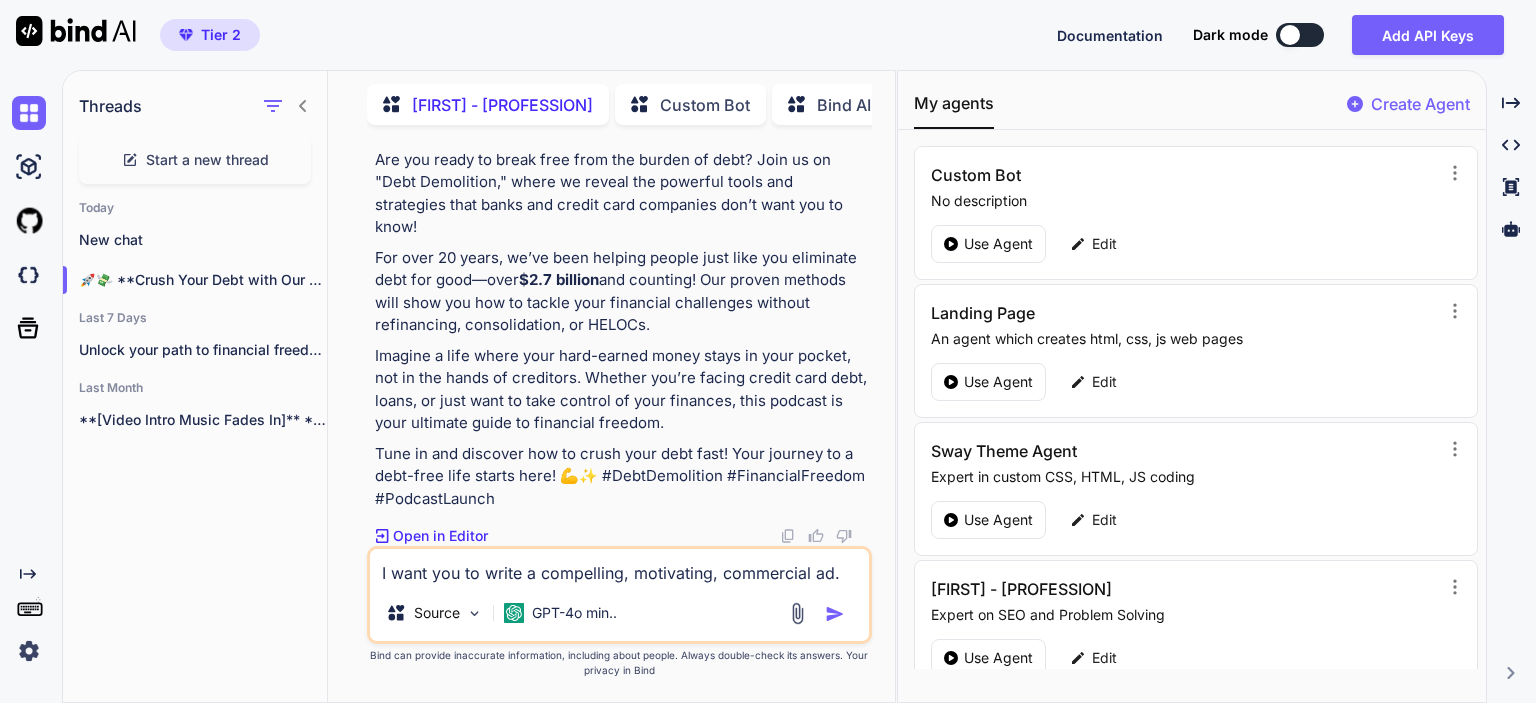 click on "I want you to write a compelling, motivating, commercial ad. Showing people how to get out of debt, eliminating debt for good, tools to eliminate all debt fast... secrets the bank and credit cards will not tell you... proving strategies that has been working for over 20 years... so far over $2.7 Billion debt eliminated... Let us help you crush your debt with no refinancing, no consolidation and no HELOCs...
write me a 150 words that could be related to everyone." at bounding box center (619, 567) 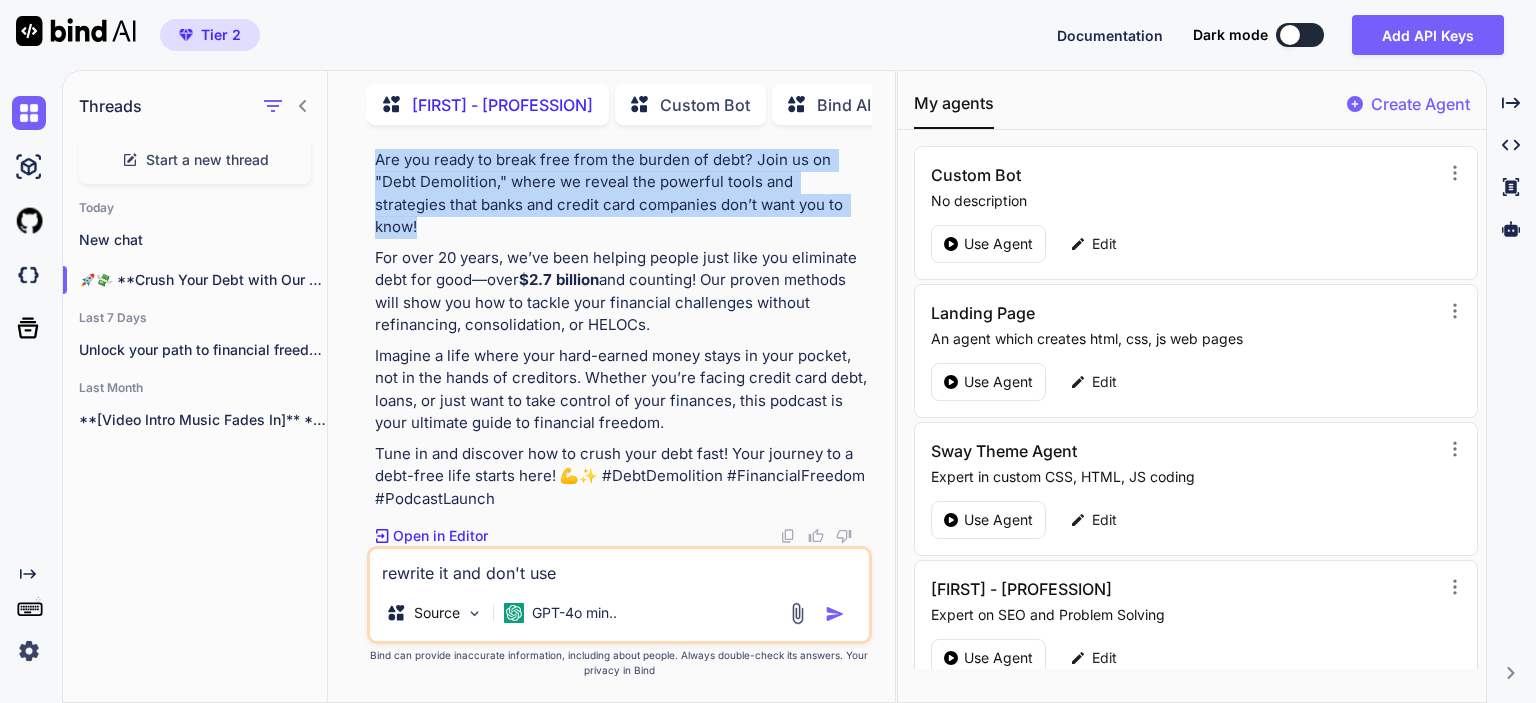 drag, startPoint x: 378, startPoint y: 182, endPoint x: 821, endPoint y: 230, distance: 445.59286 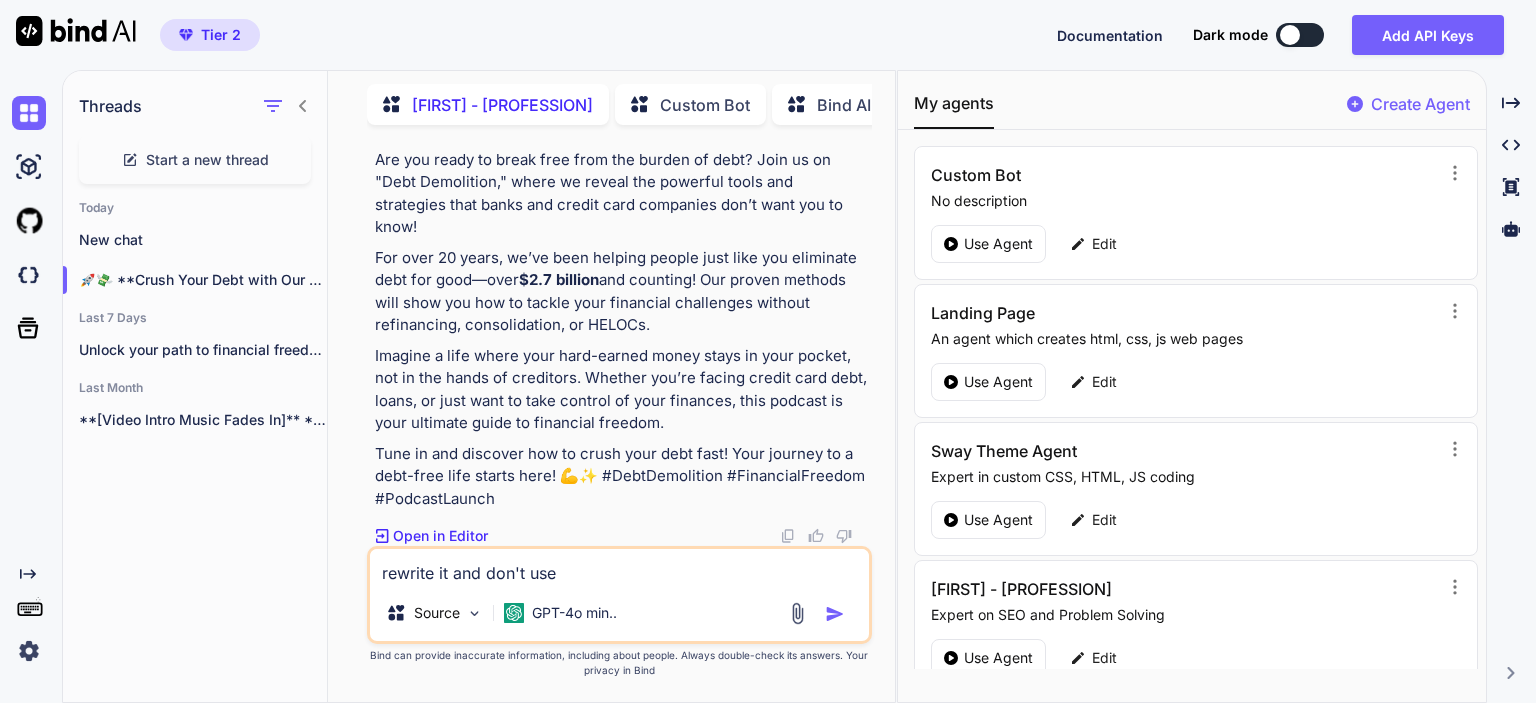 click on "rewrite it and don't use" at bounding box center (619, 567) 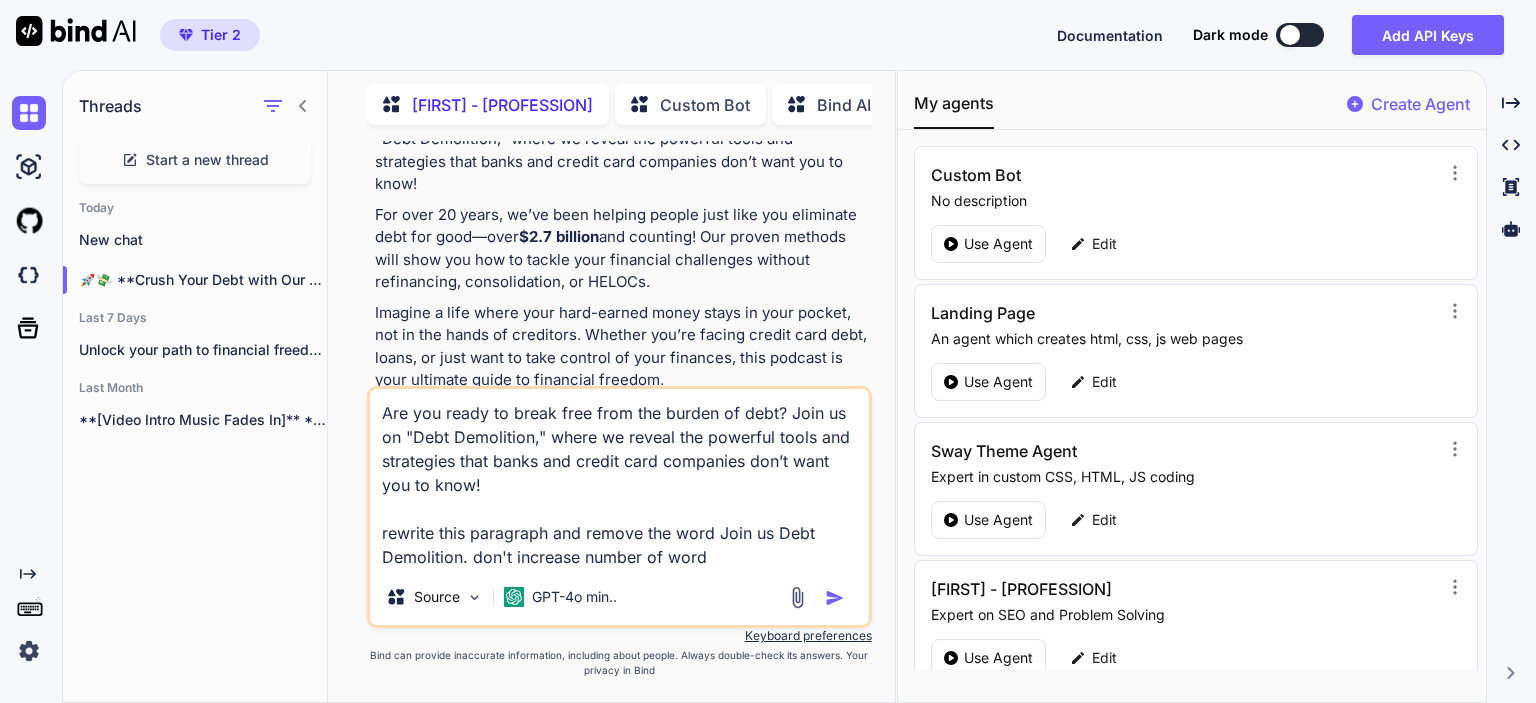 type on "Are you ready to break free from the burden of debt? Our expert guests will share powerful tools and strategies that banks and credit card companies don’t want you to know!
rewrite this paragraph and remove the word Join us Debt Demolition. don't increase number of words" 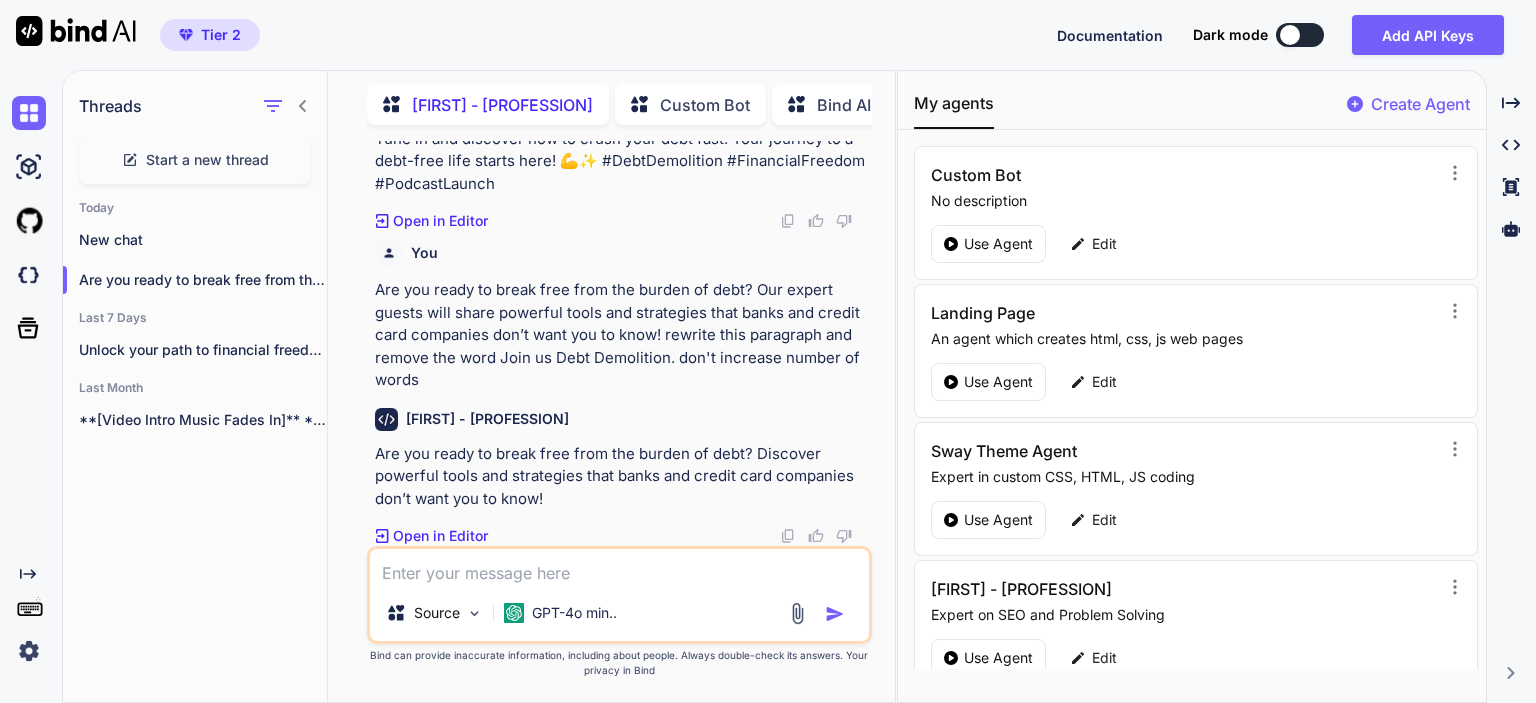 scroll, scrollTop: 1915, scrollLeft: 0, axis: vertical 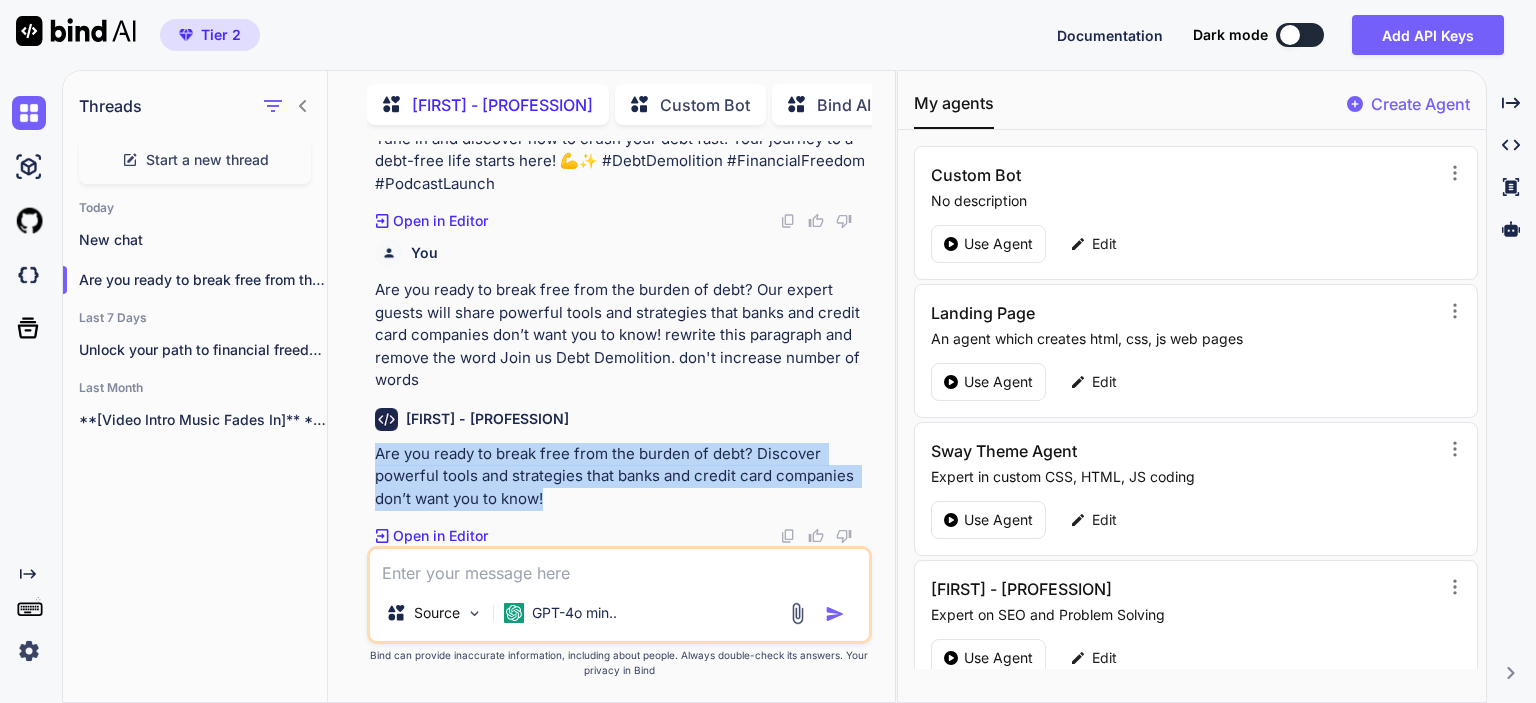 drag, startPoint x: 375, startPoint y: 453, endPoint x: 558, endPoint y: 505, distance: 190.24458 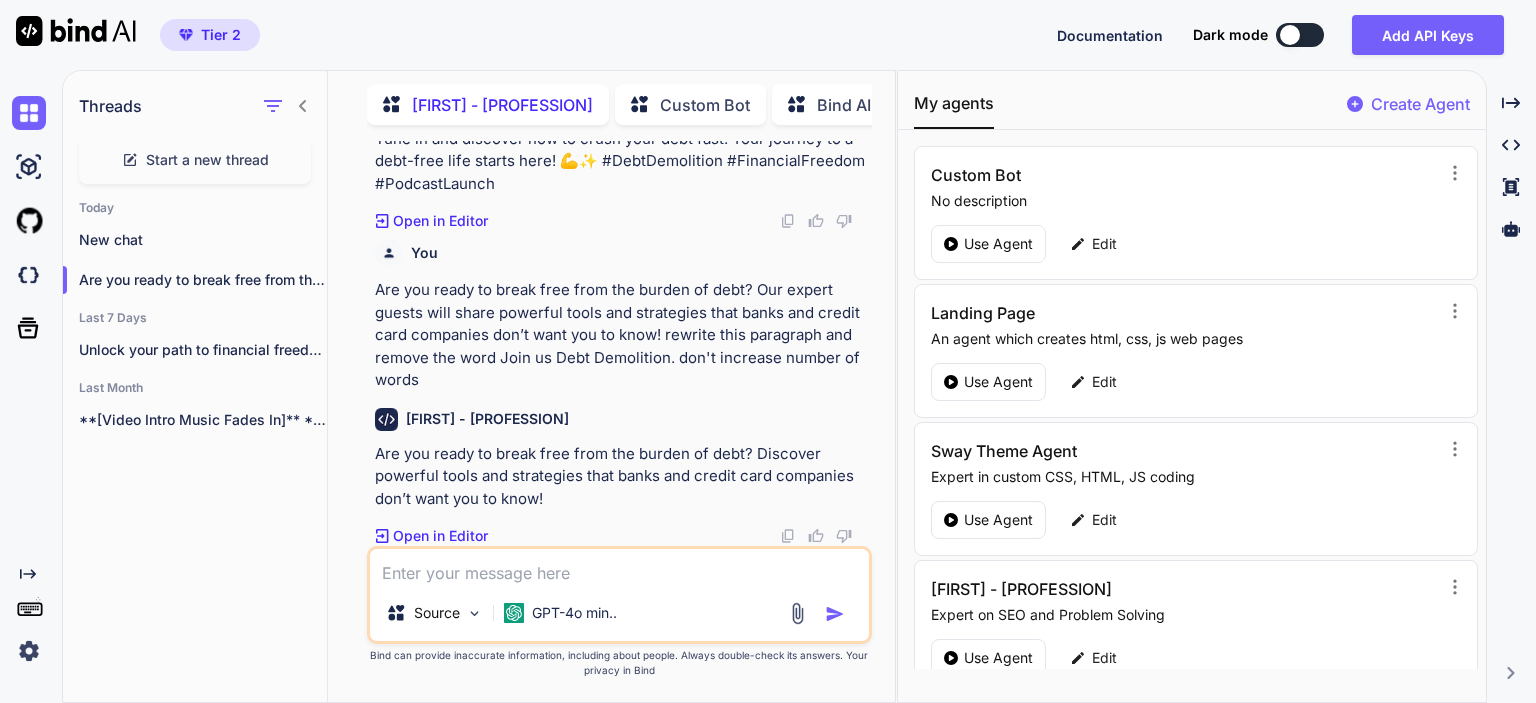 click at bounding box center [619, 567] 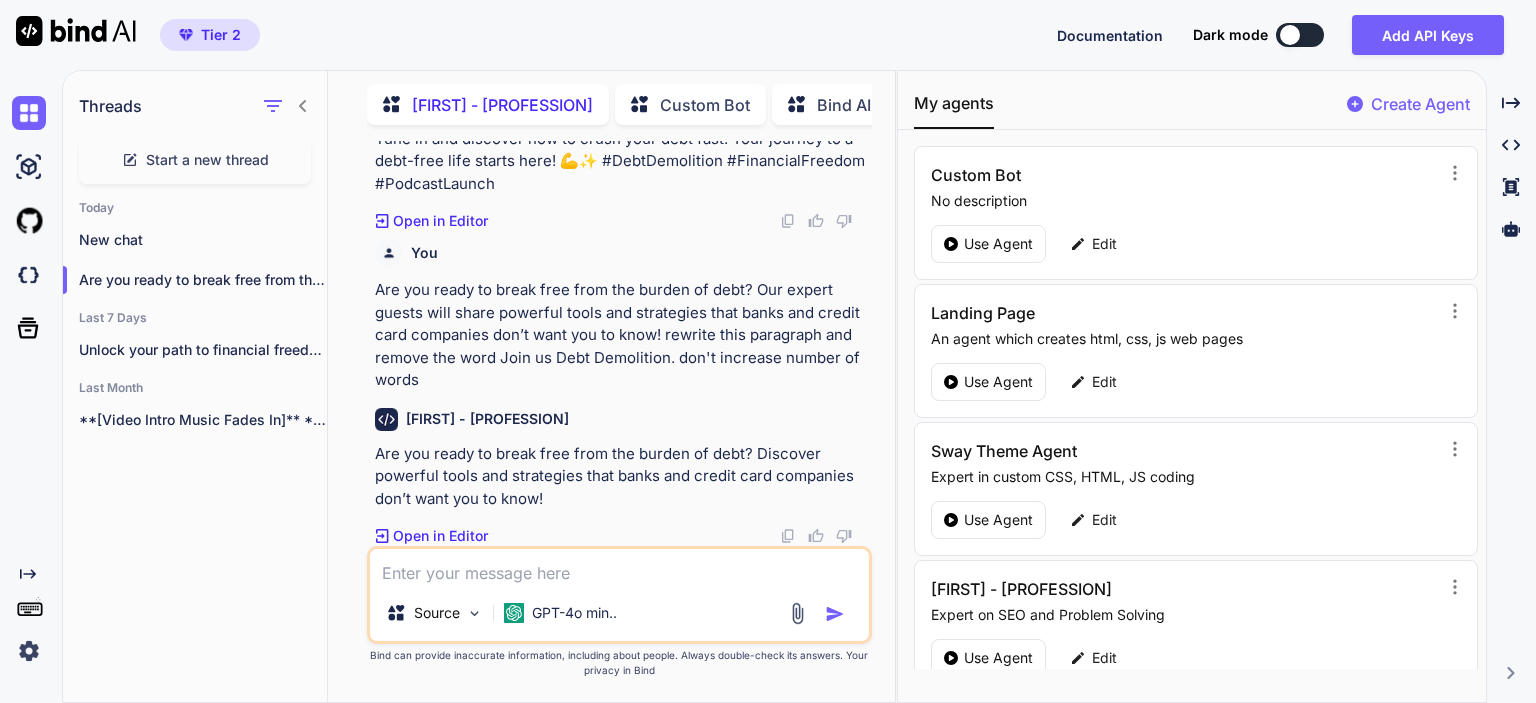 paste on "Imagine a life where your hard-earned money stays in your pocket, not in the hands of creditors. Whether you’re facing credit card debt, loans, or just want to take control of your finances, this podcast is your ultimate guide to financial freedom." 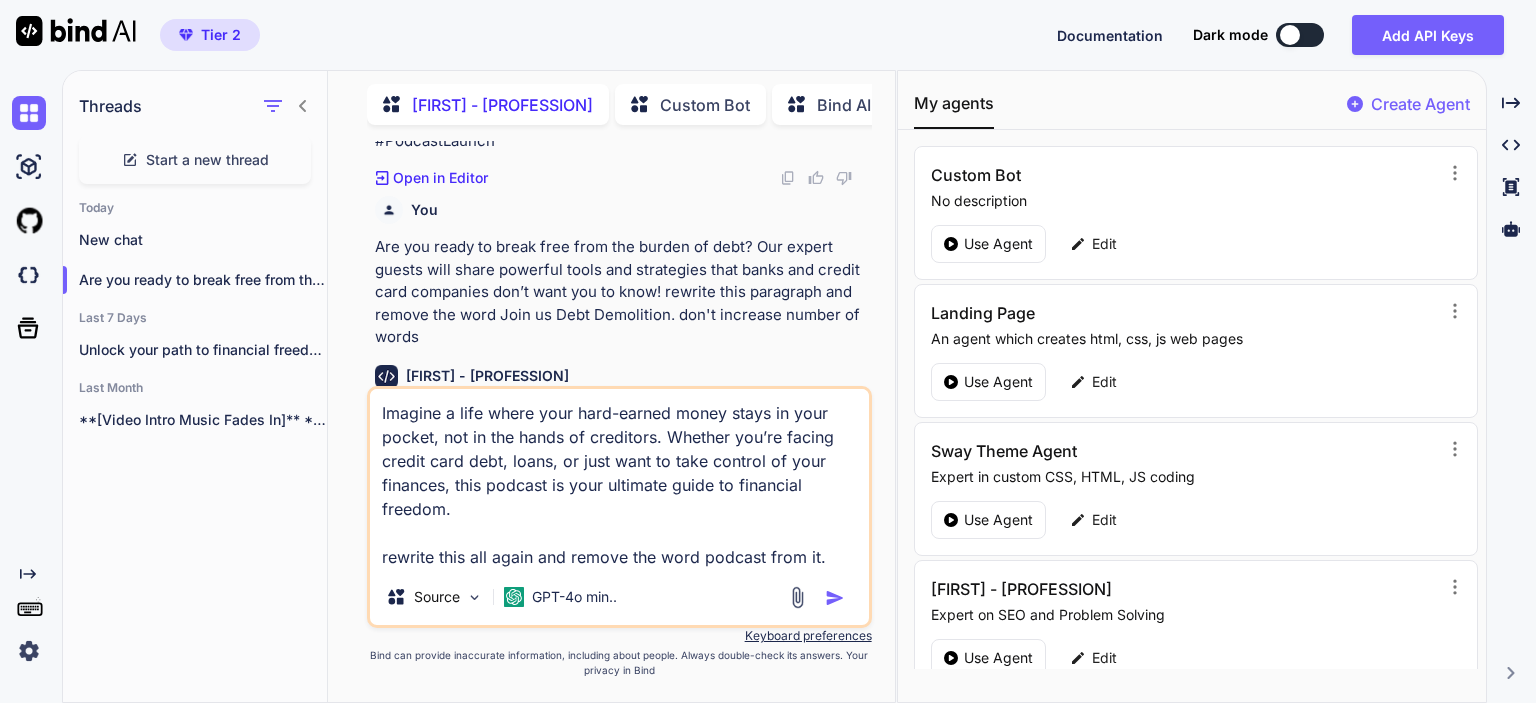 type on "Imagine a life where your hard-earned money stays in your pocket, not in the hands of creditors. Whether you’re facing credit card debt, loans, or just want to take control of your finances, this podcast is your ultimate guide to financial freedom.
rewrite this all again and remove the word podcast from it." 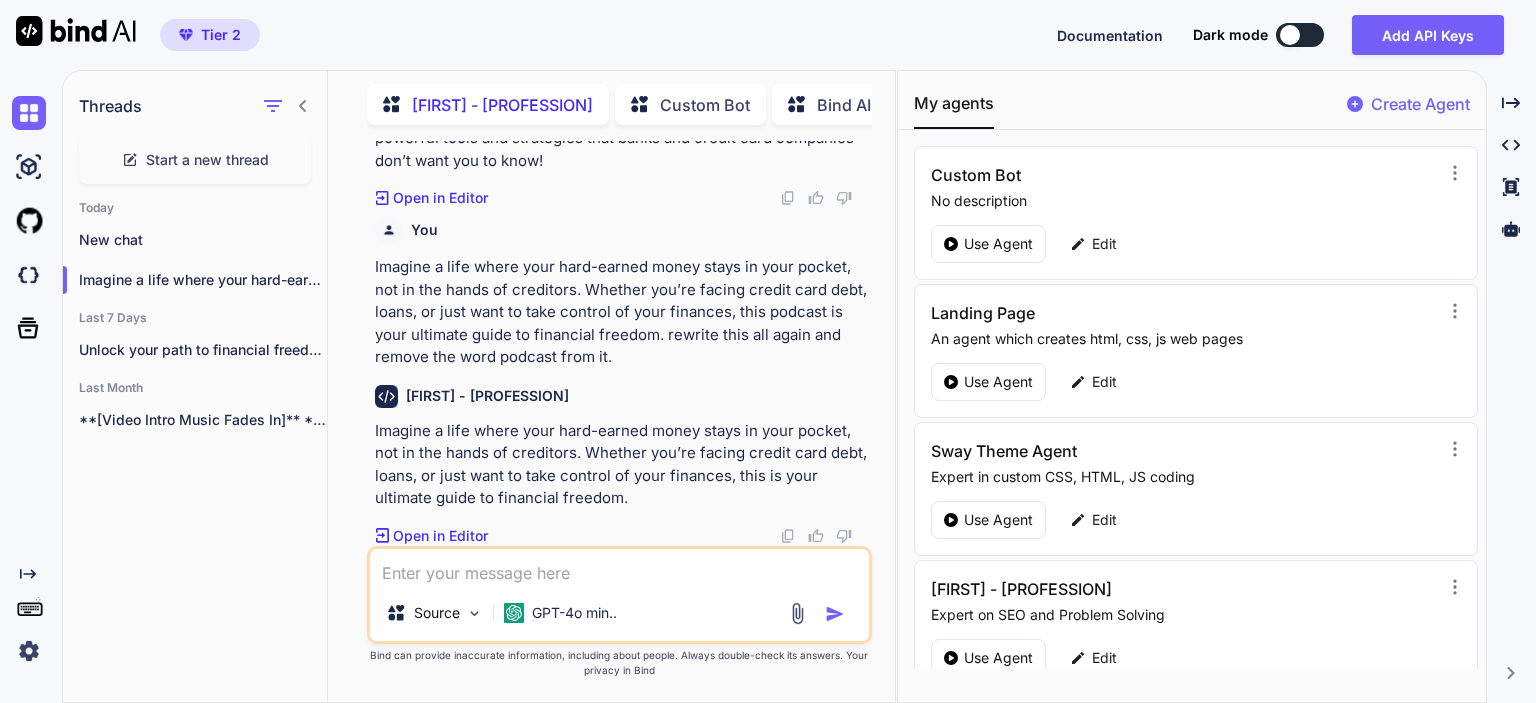 scroll, scrollTop: 2252, scrollLeft: 0, axis: vertical 